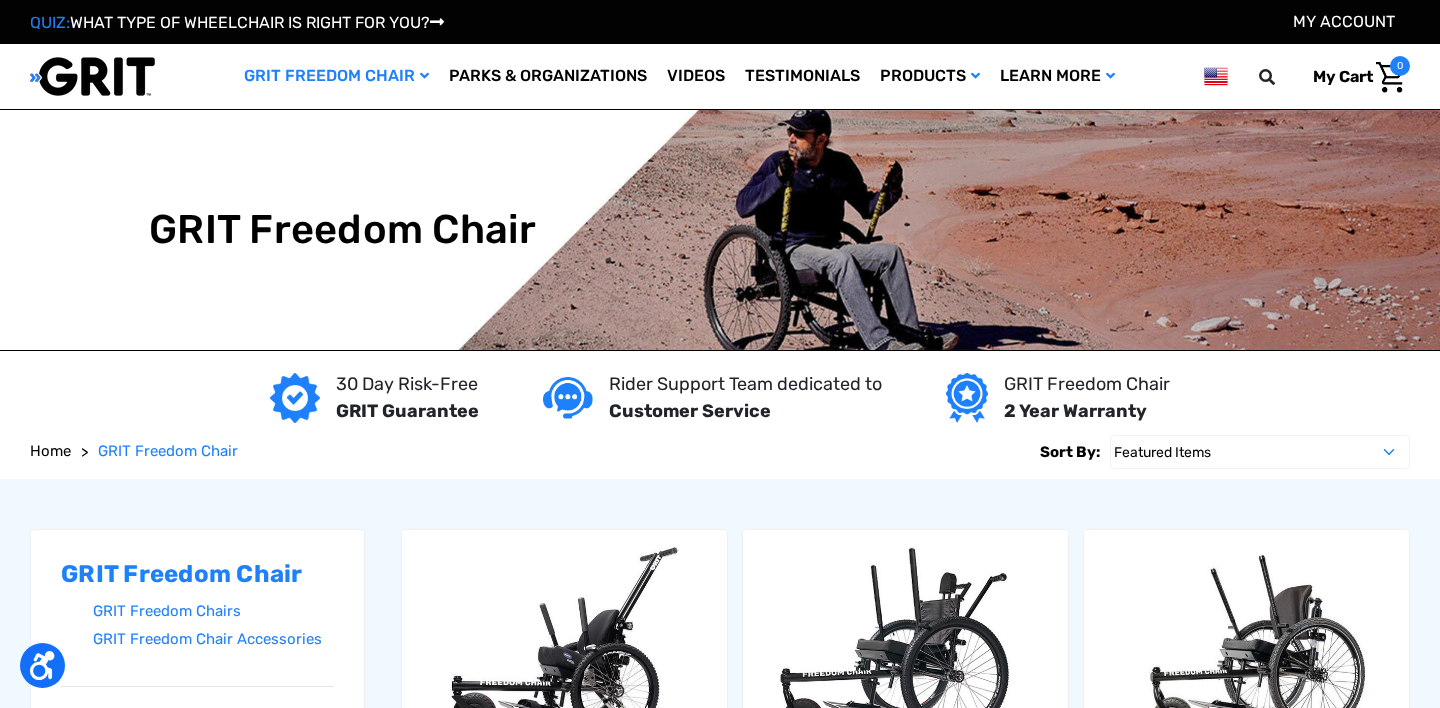 scroll, scrollTop: 0, scrollLeft: 0, axis: both 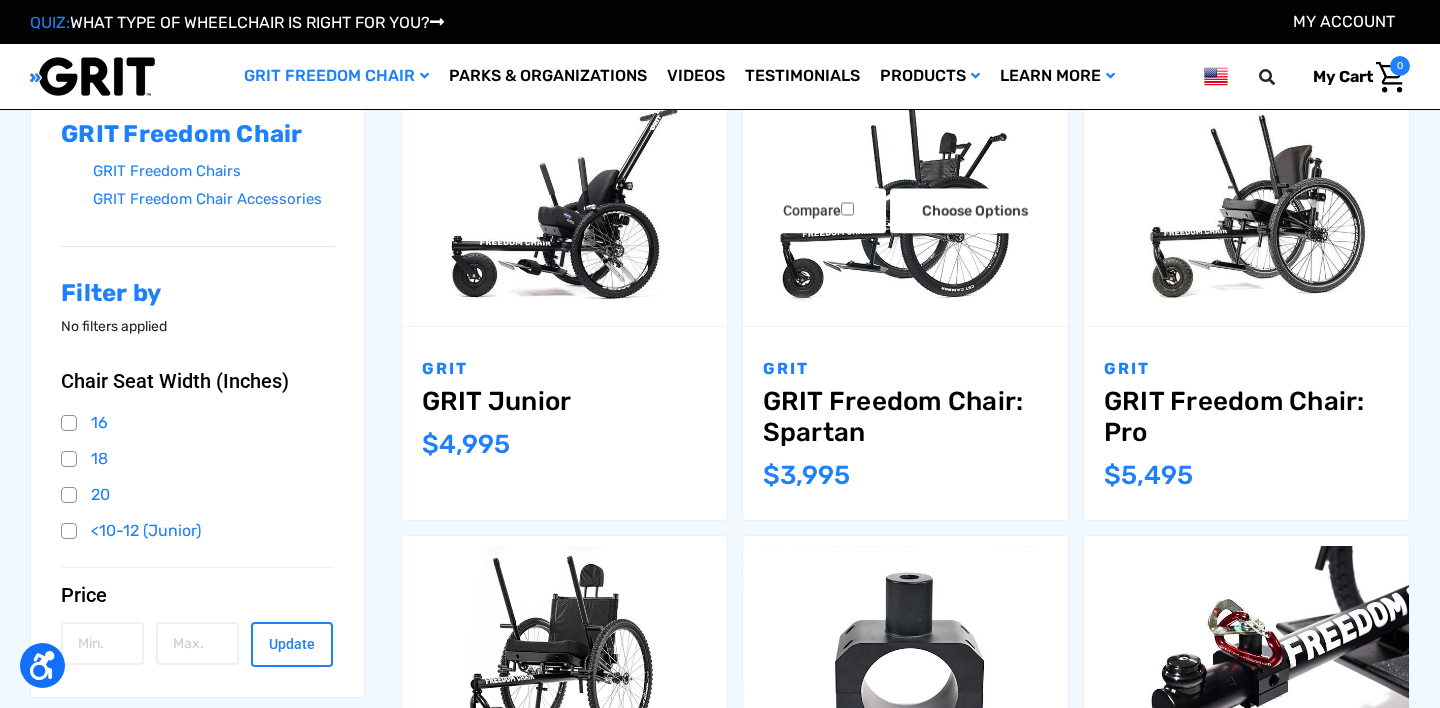 click at bounding box center [905, 207] 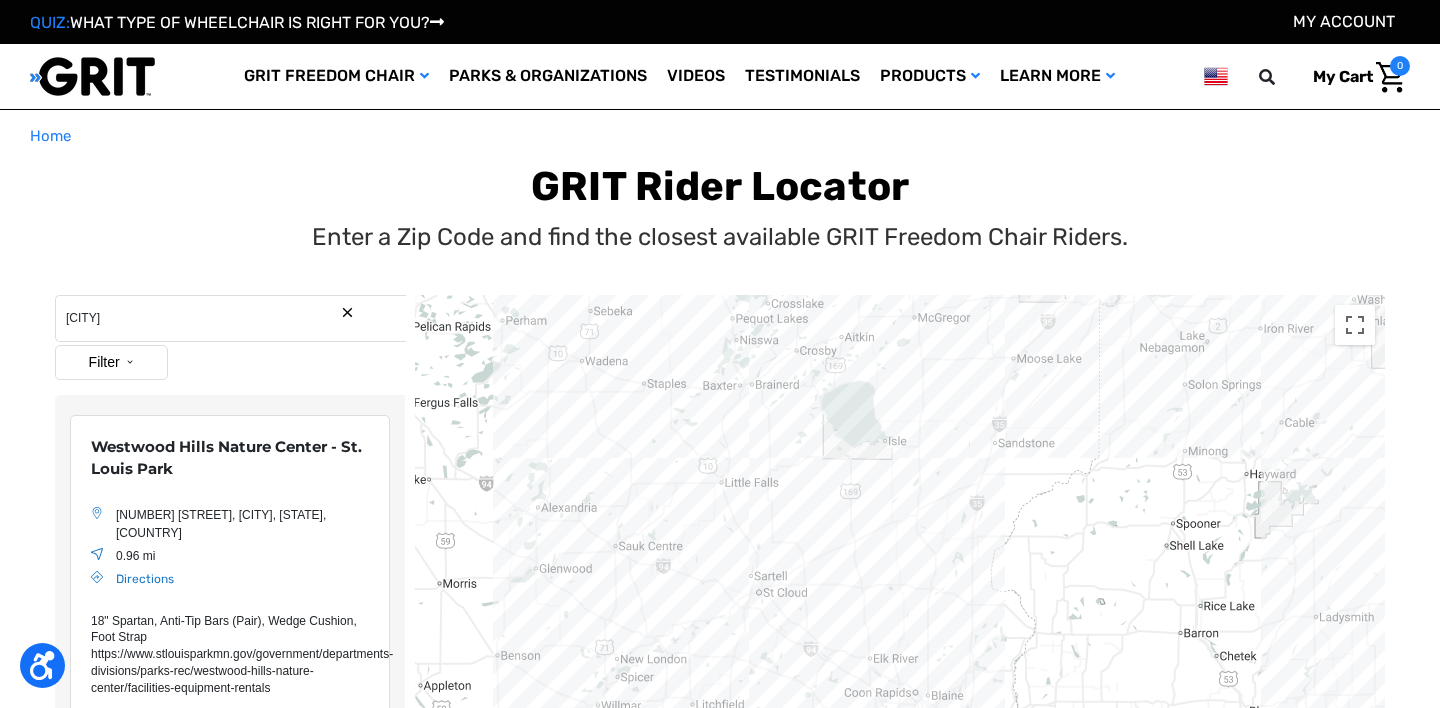 scroll, scrollTop: 0, scrollLeft: 0, axis: both 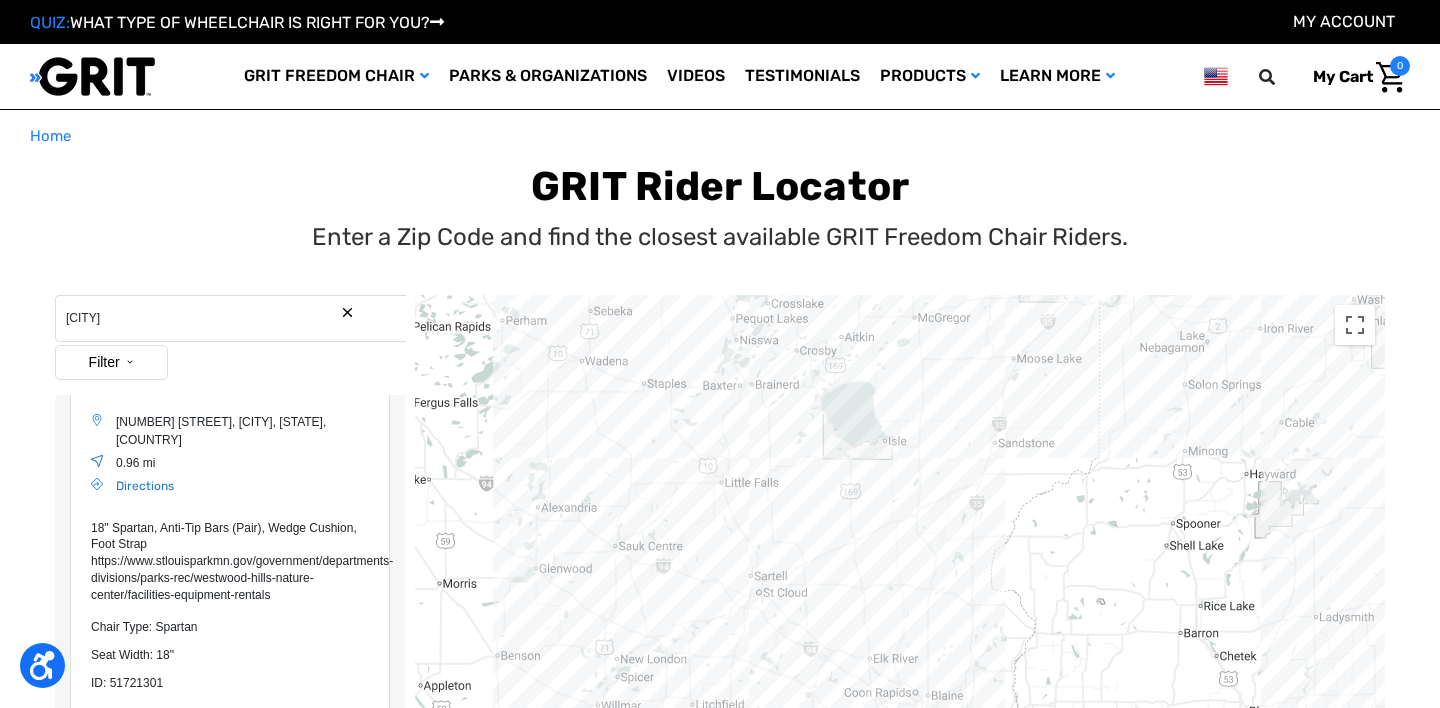 click at bounding box center [347, 312] 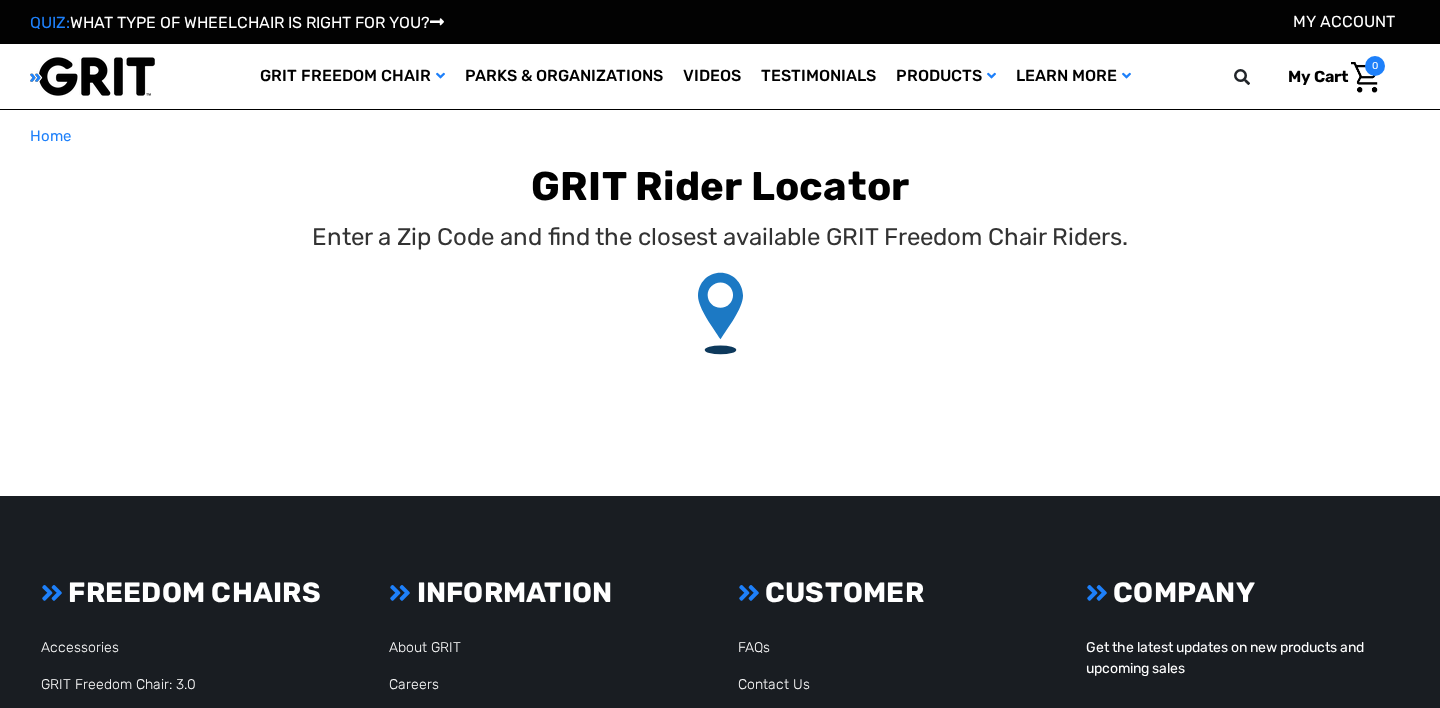 scroll, scrollTop: 0, scrollLeft: 0, axis: both 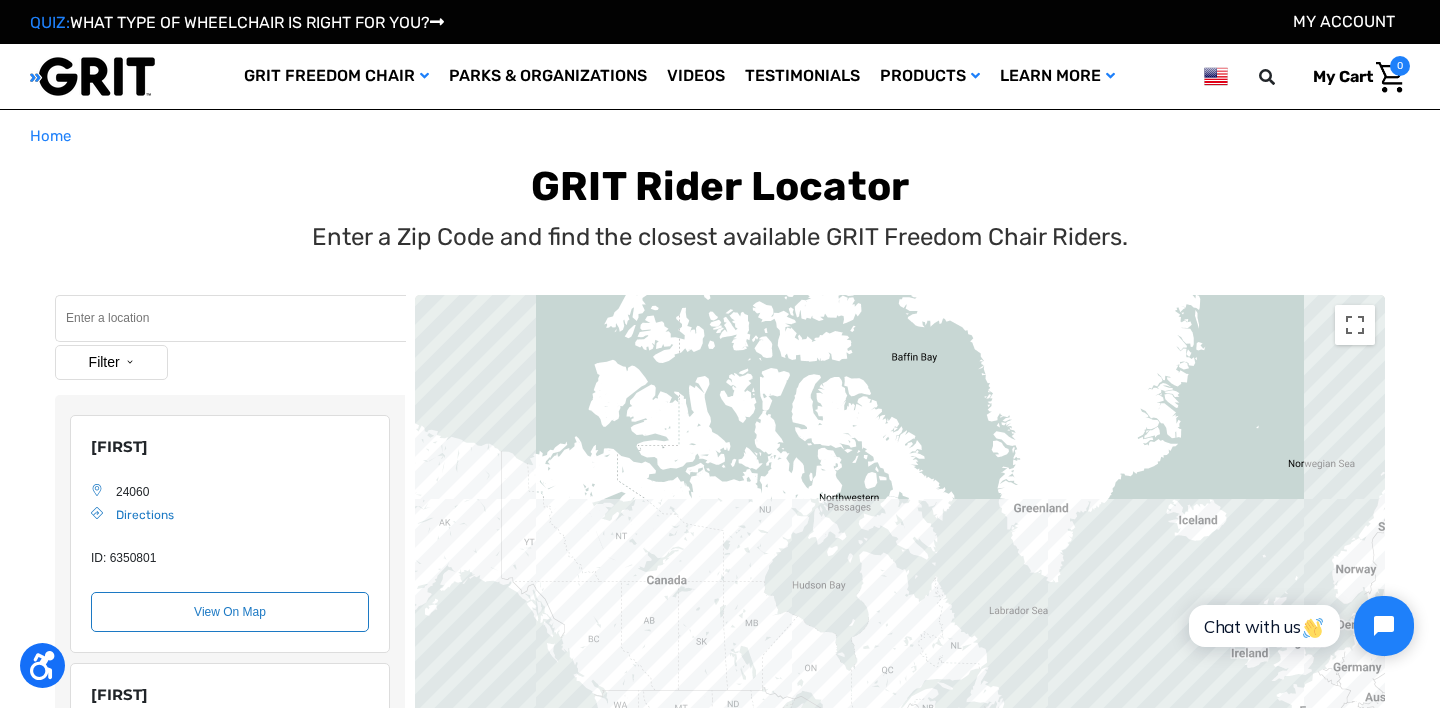 click at bounding box center [230, 318] 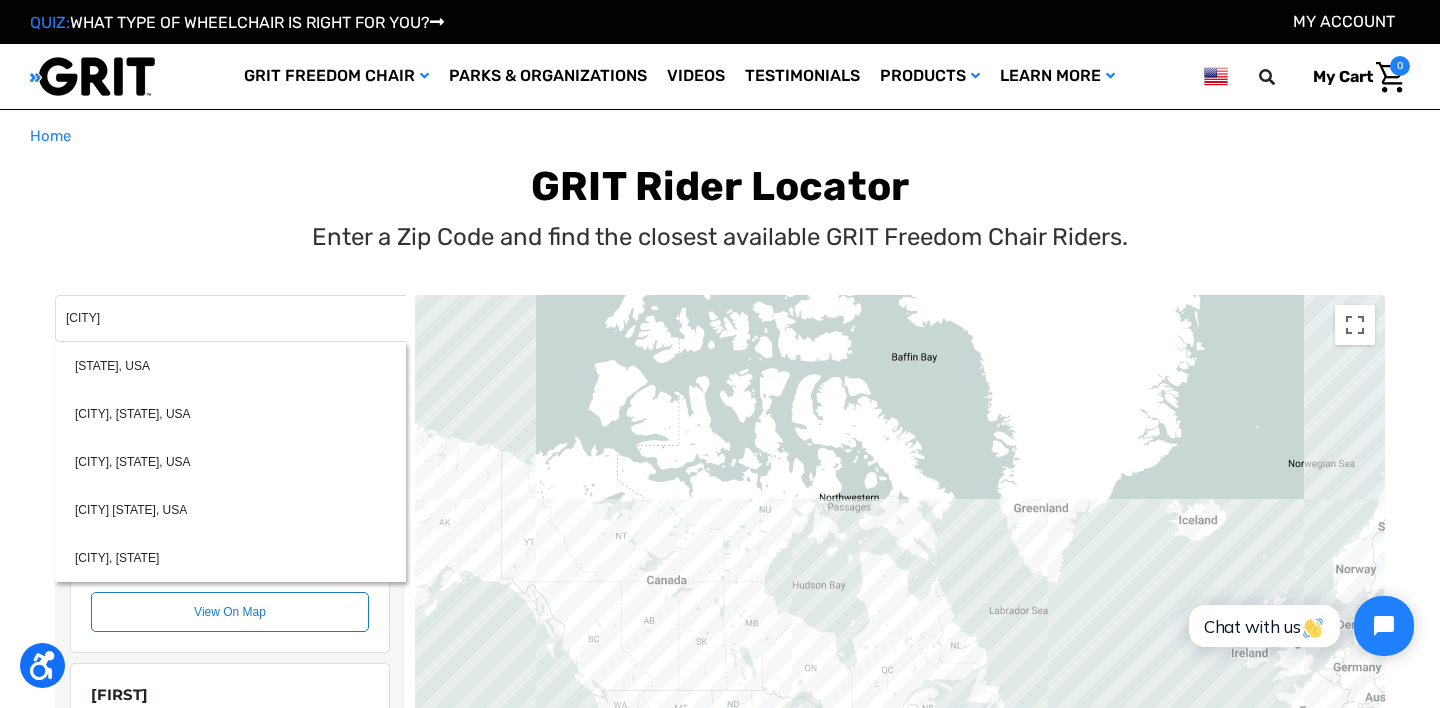 type on "ohio" 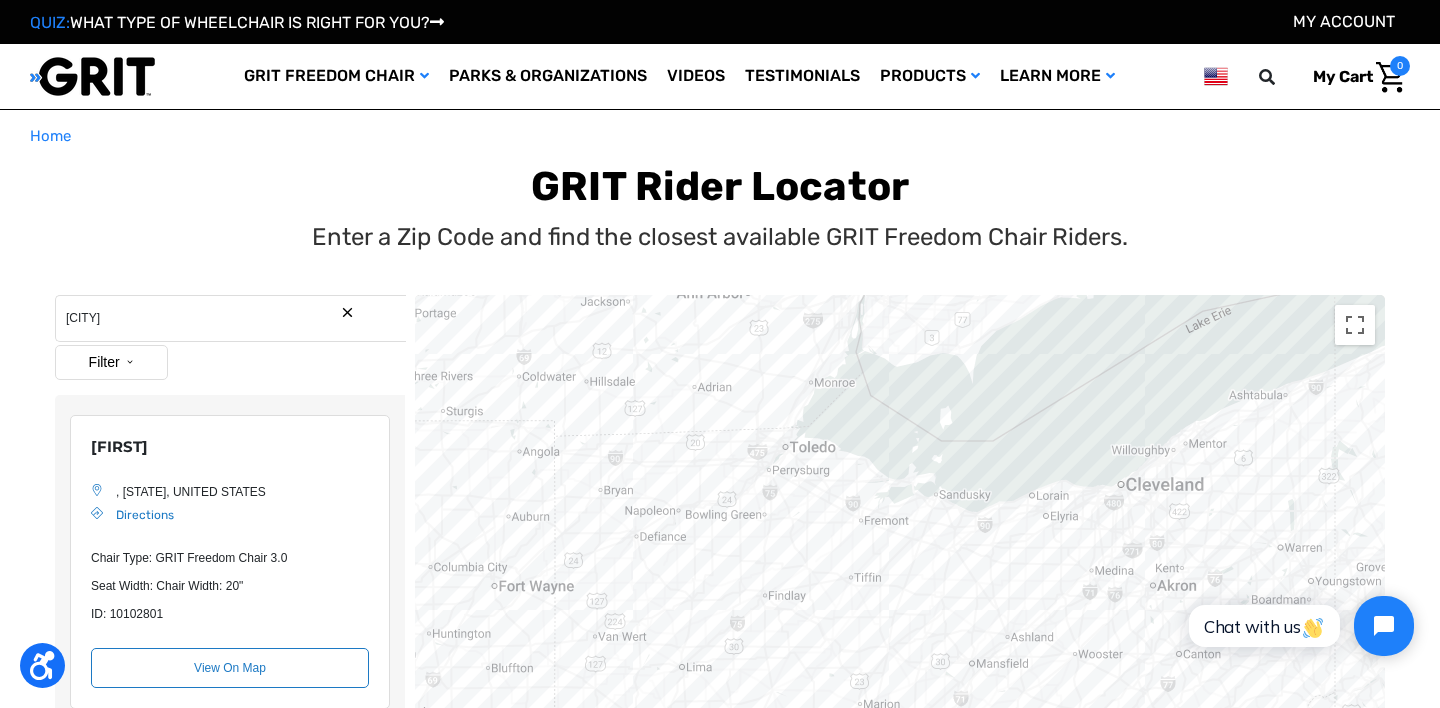 click on "Filter
Select All
Ambassador
Customer
Park With Chair" at bounding box center (230, 365) 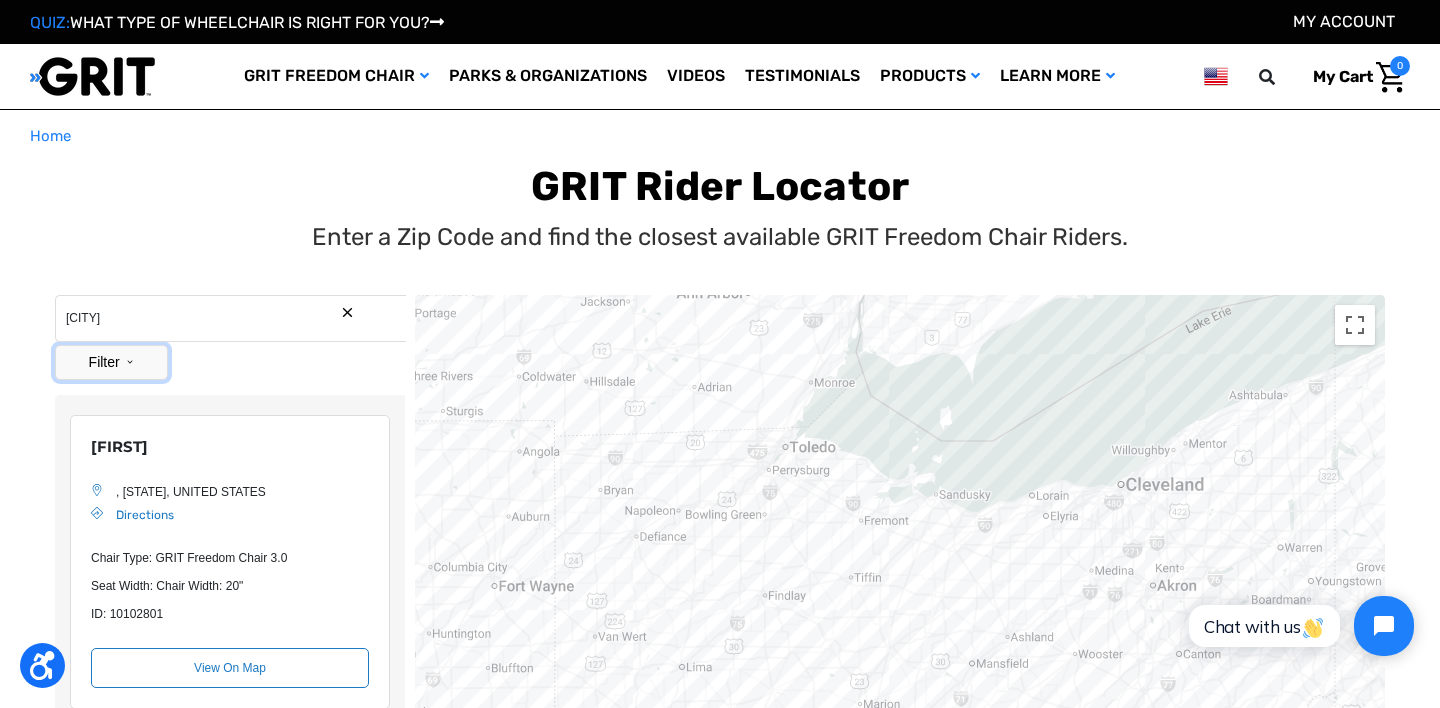 click on "Filter" at bounding box center [111, 362] 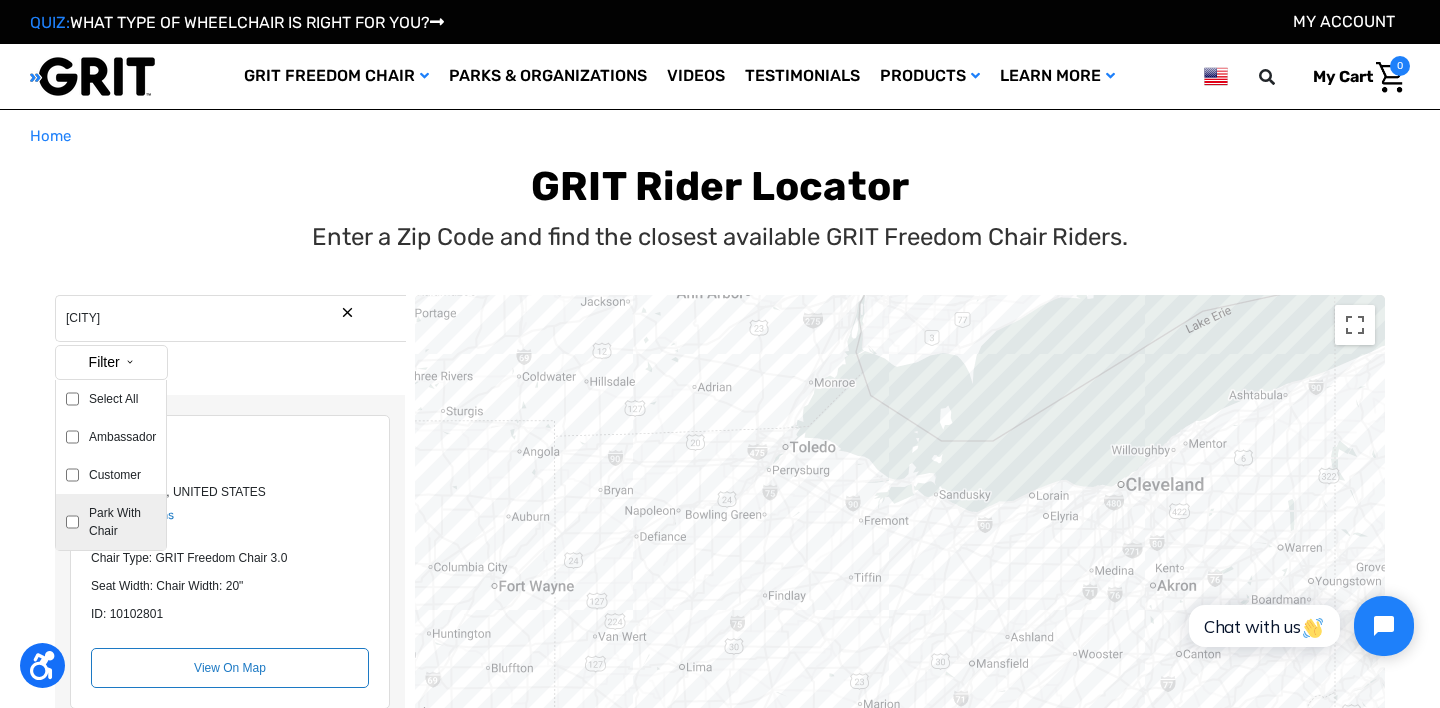 click on "Park With Chair" at bounding box center (117, 522) 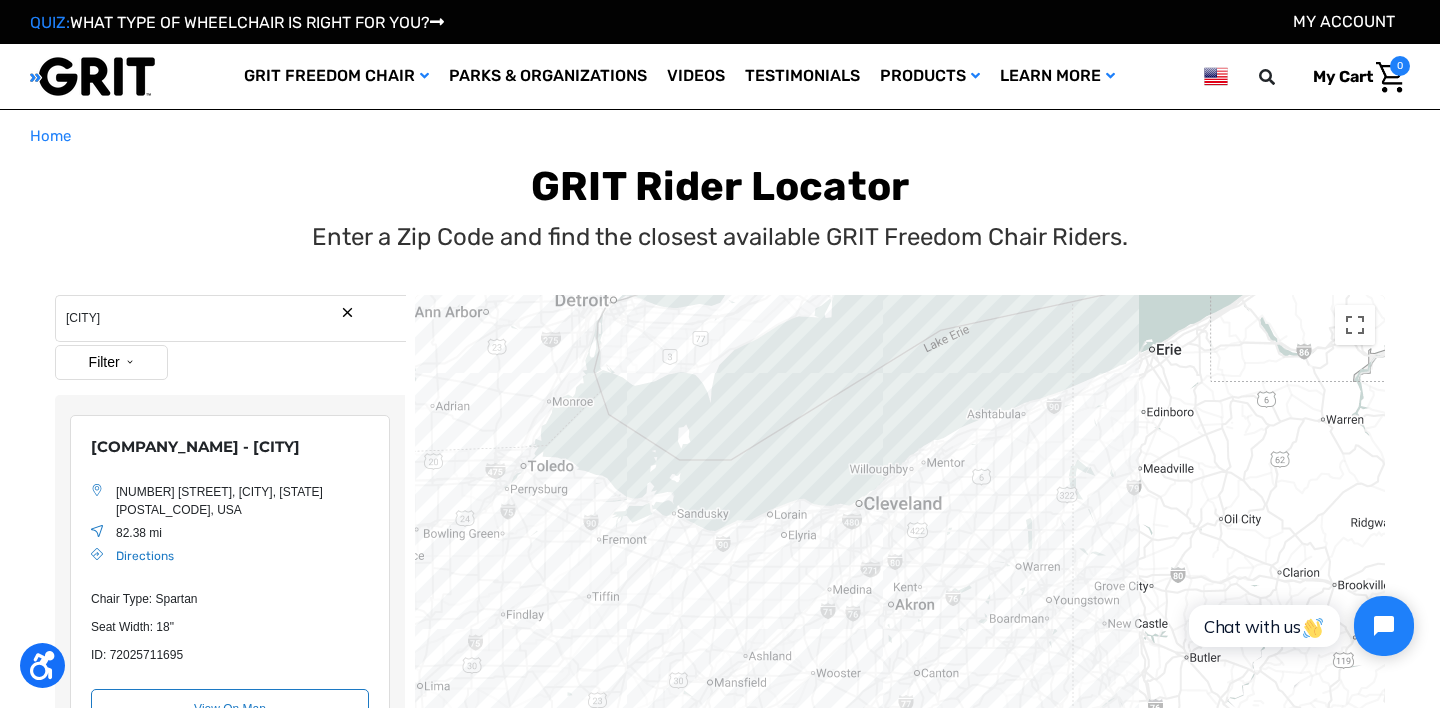 drag, startPoint x: 657, startPoint y: 467, endPoint x: 628, endPoint y: 308, distance: 161.62302 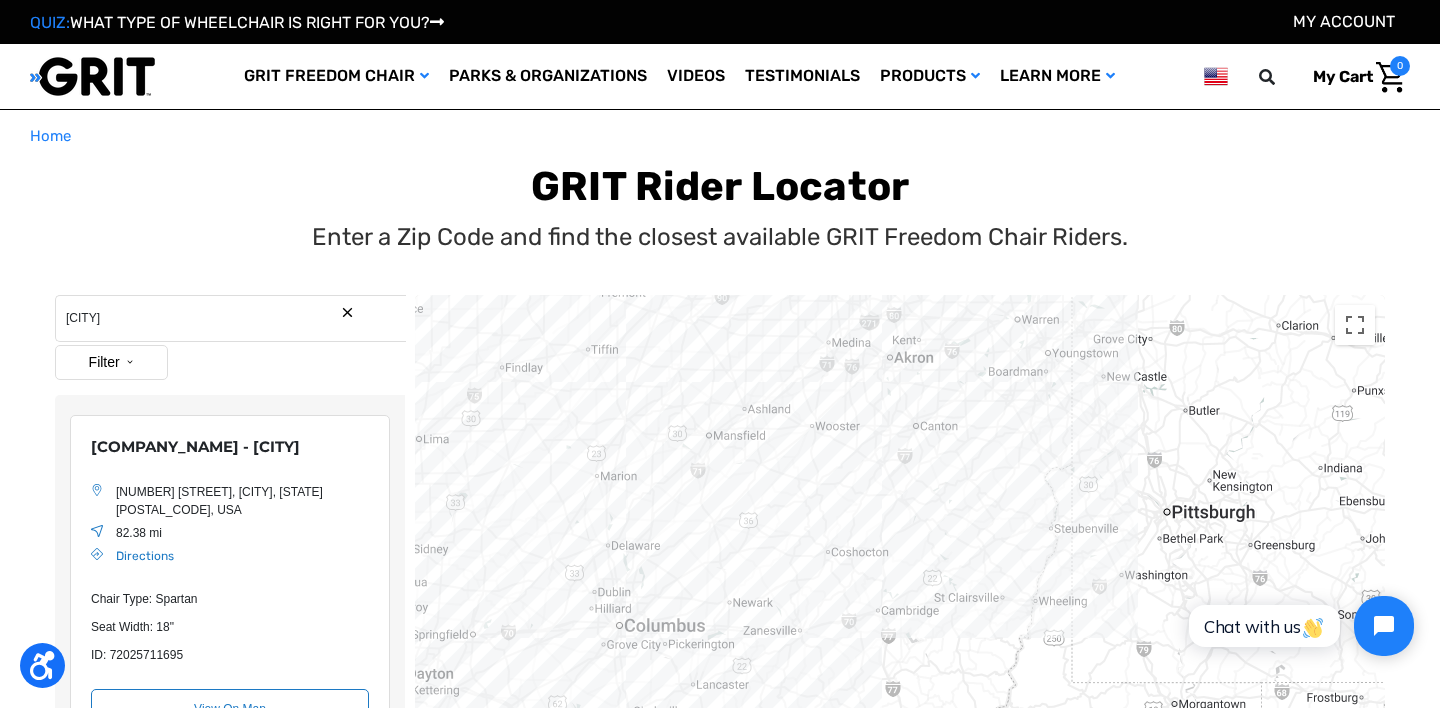 drag, startPoint x: 629, startPoint y: 553, endPoint x: 666, endPoint y: 238, distance: 317.16556 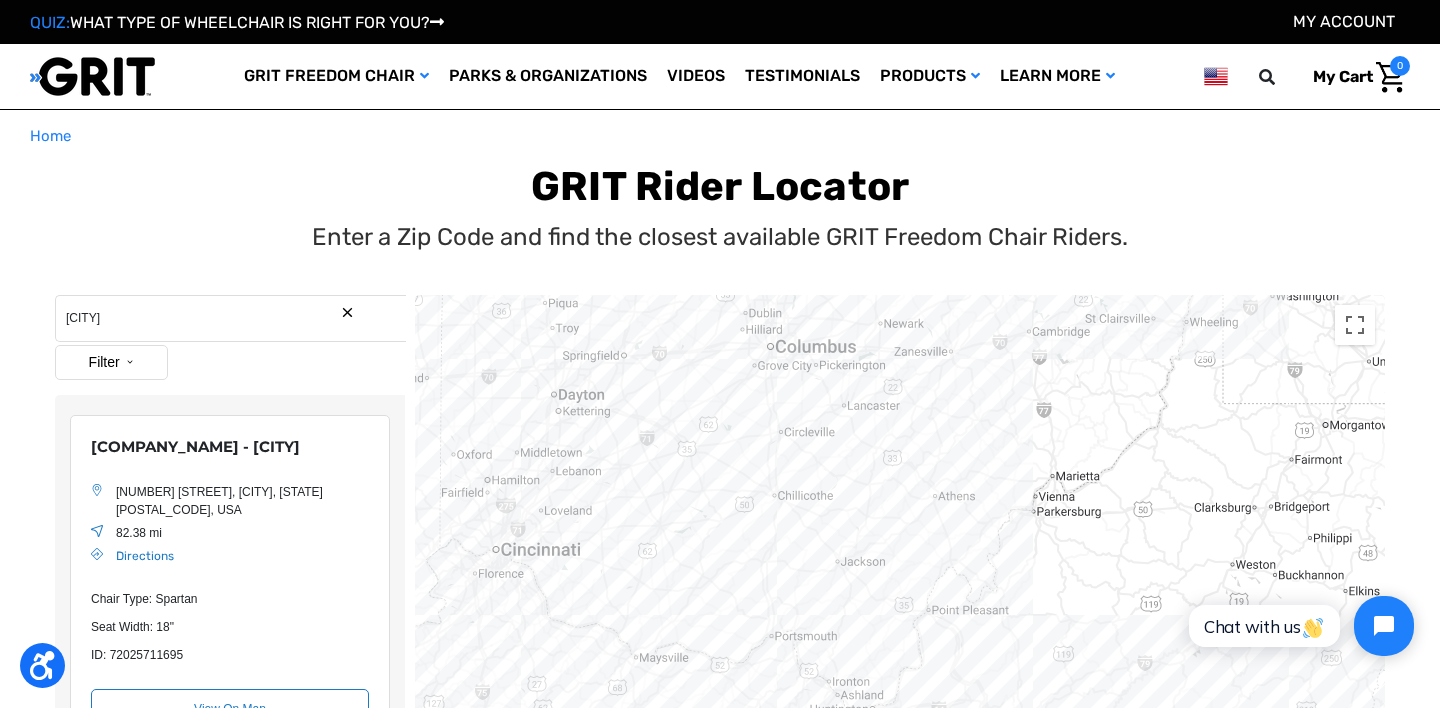 drag, startPoint x: 636, startPoint y: 452, endPoint x: 760, endPoint y: 273, distance: 217.75446 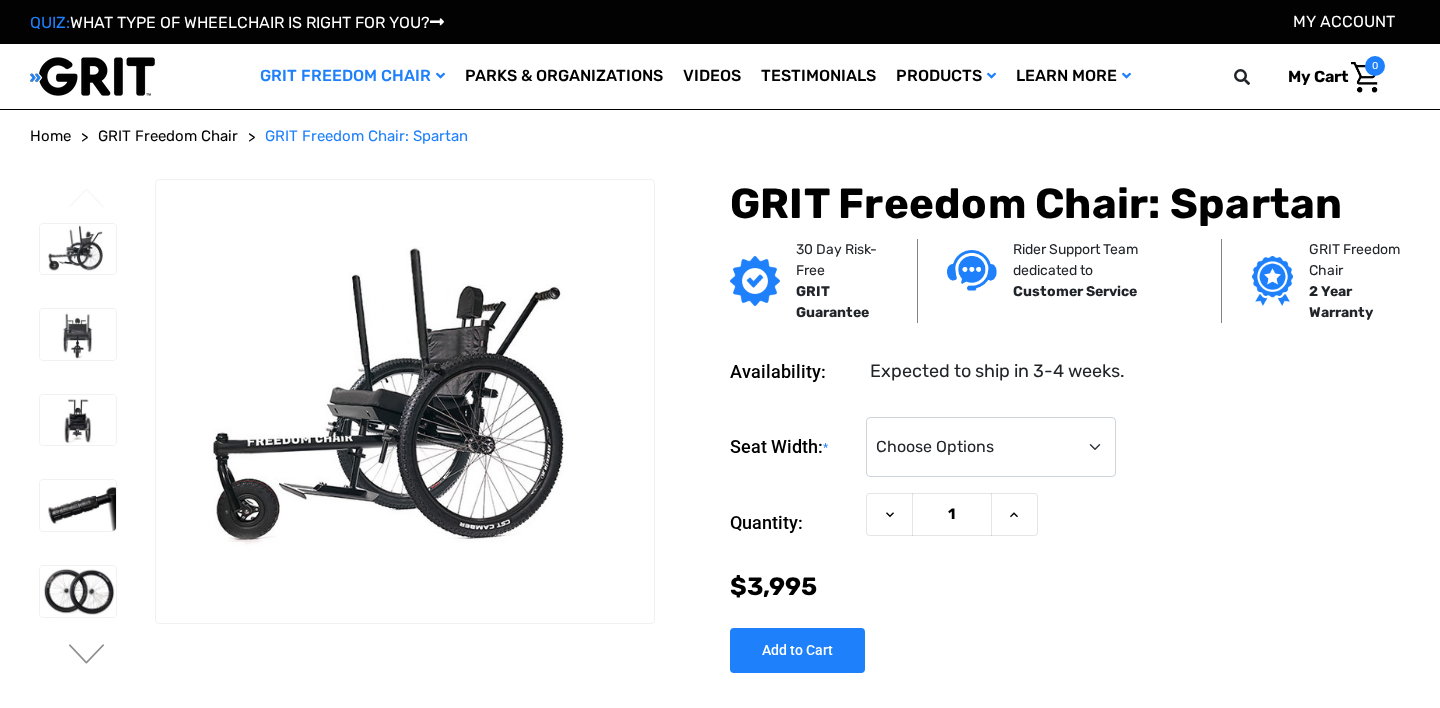 scroll, scrollTop: 0, scrollLeft: 0, axis: both 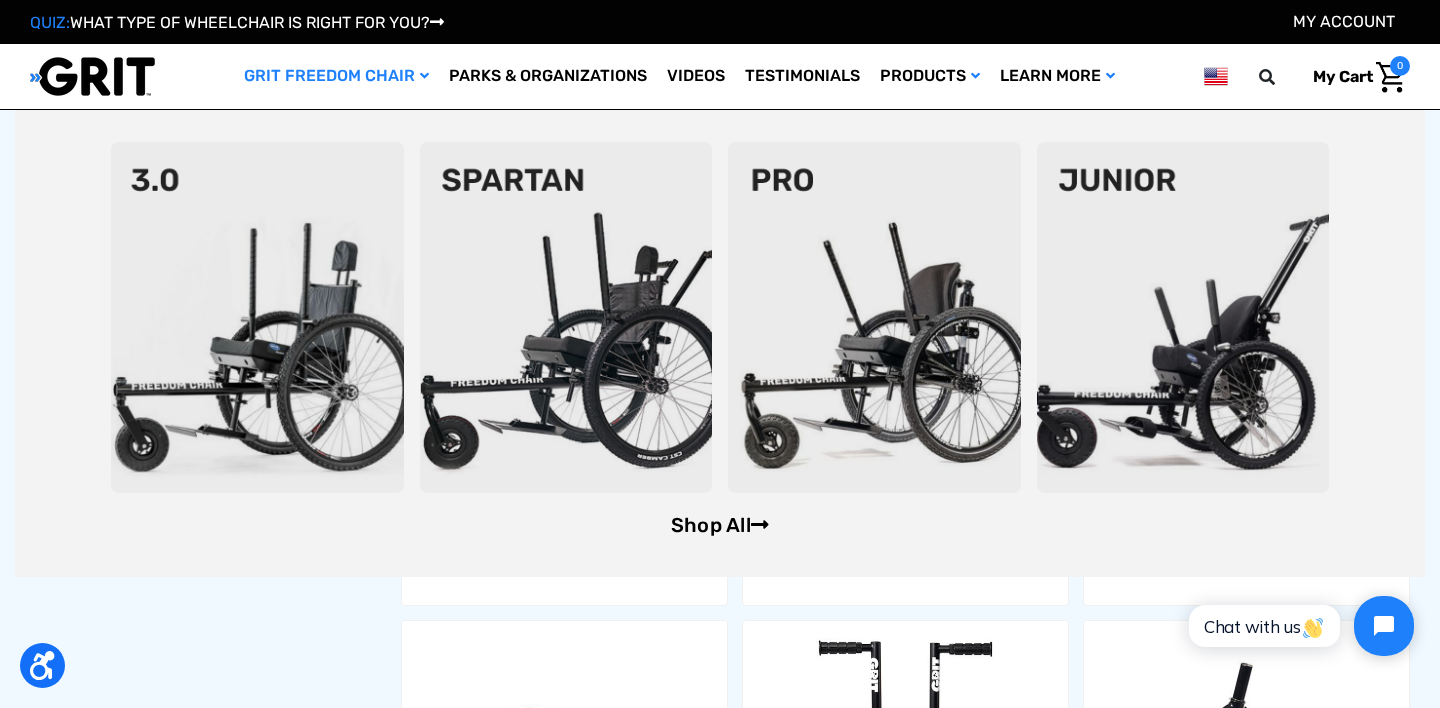 click on "Shop All" at bounding box center [720, 525] 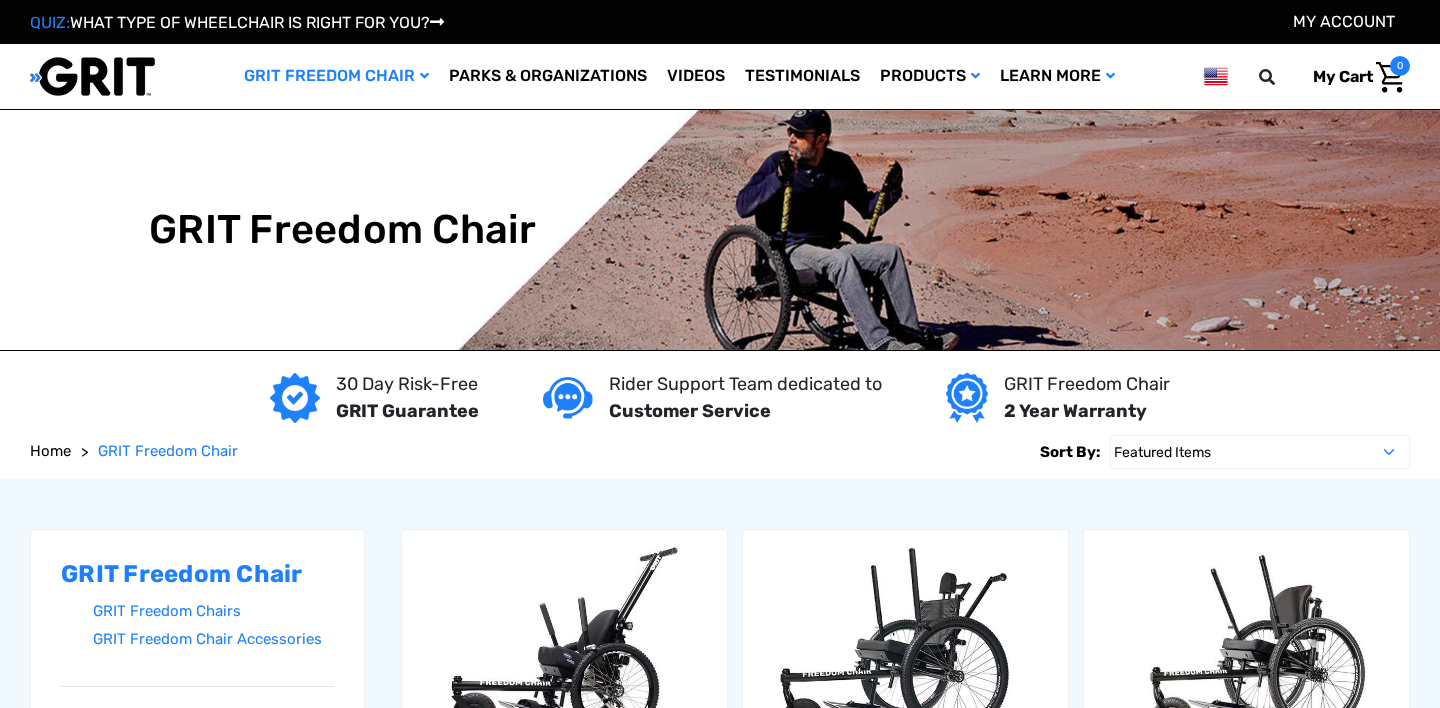 scroll, scrollTop: 0, scrollLeft: 0, axis: both 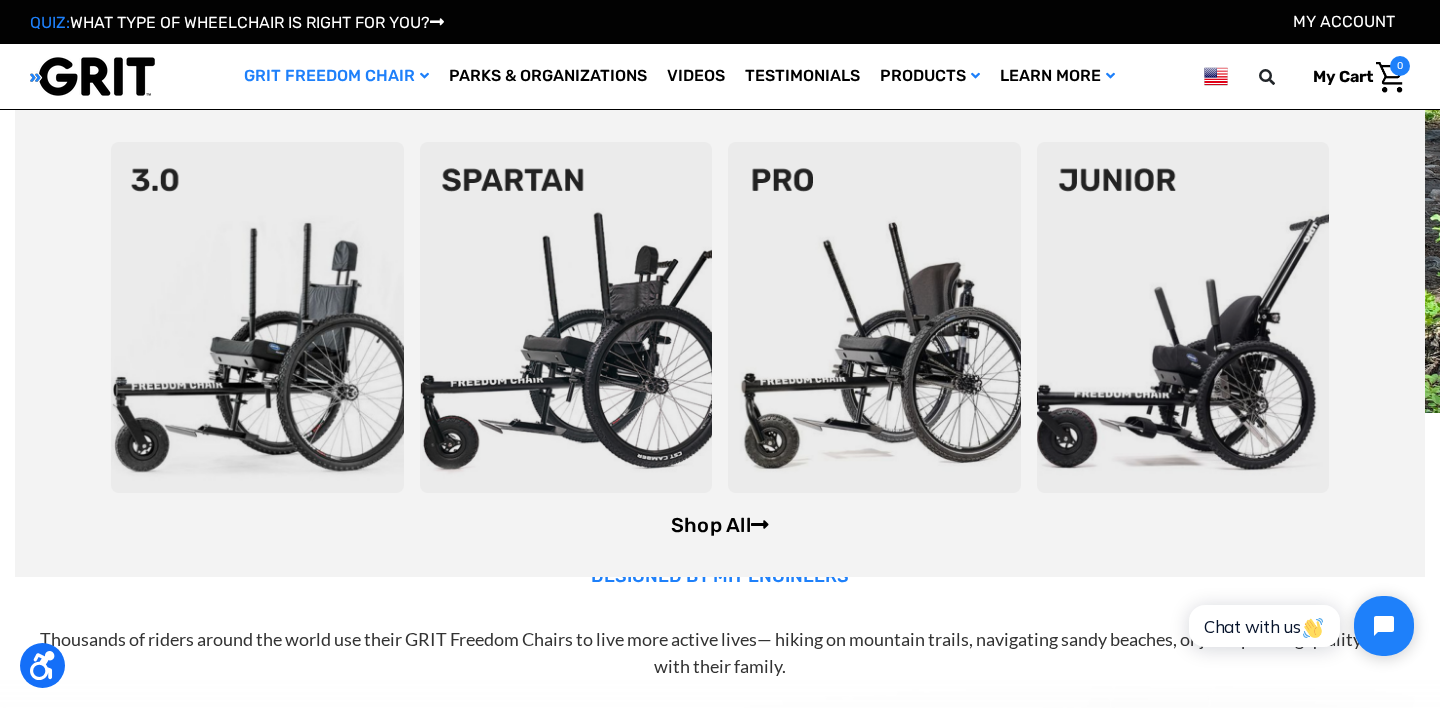 click on "Shop All" at bounding box center [720, 525] 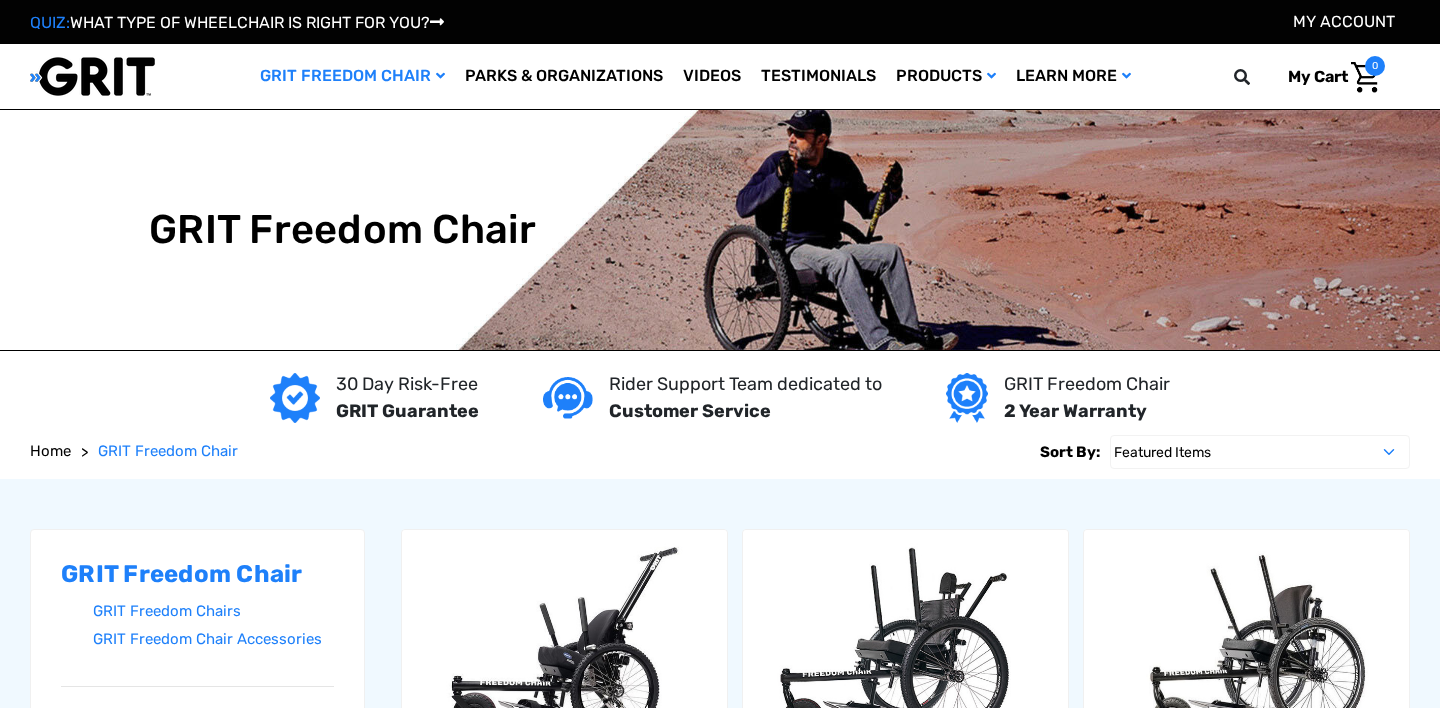 scroll, scrollTop: 0, scrollLeft: 0, axis: both 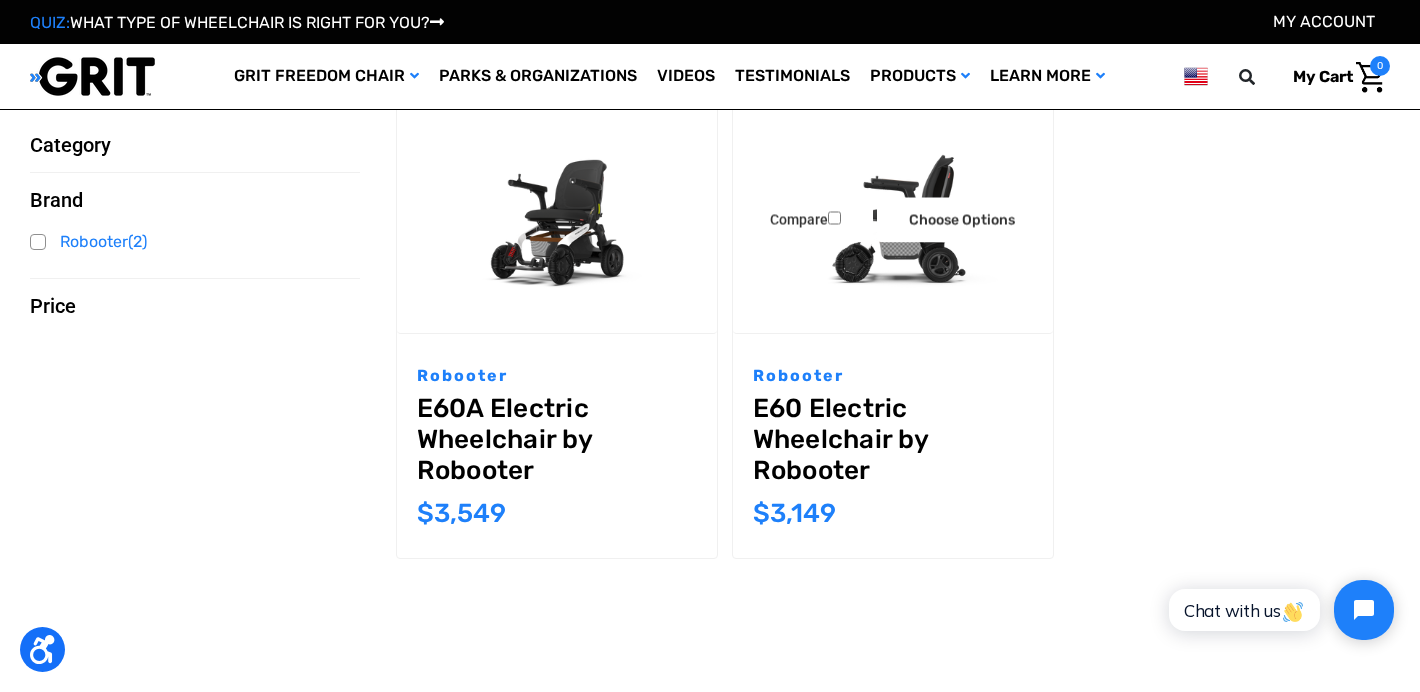 click at bounding box center (893, 217) 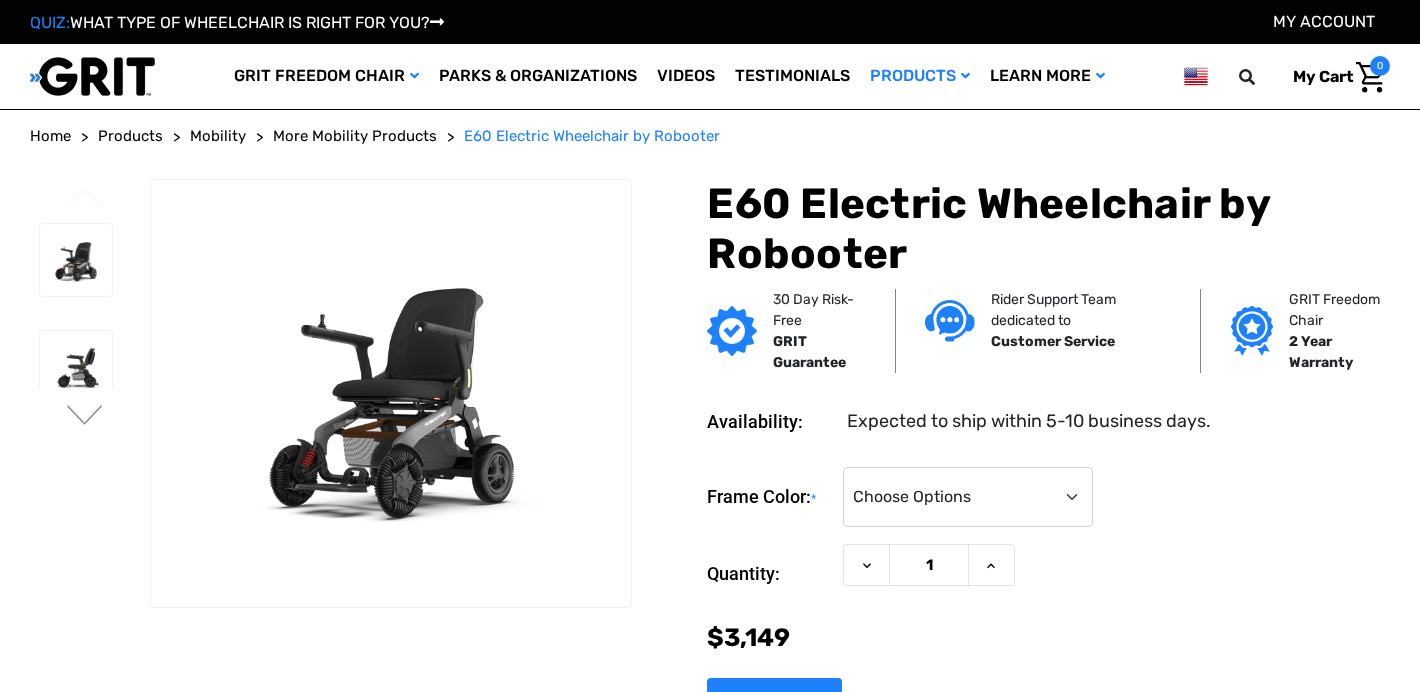 scroll, scrollTop: 0, scrollLeft: 0, axis: both 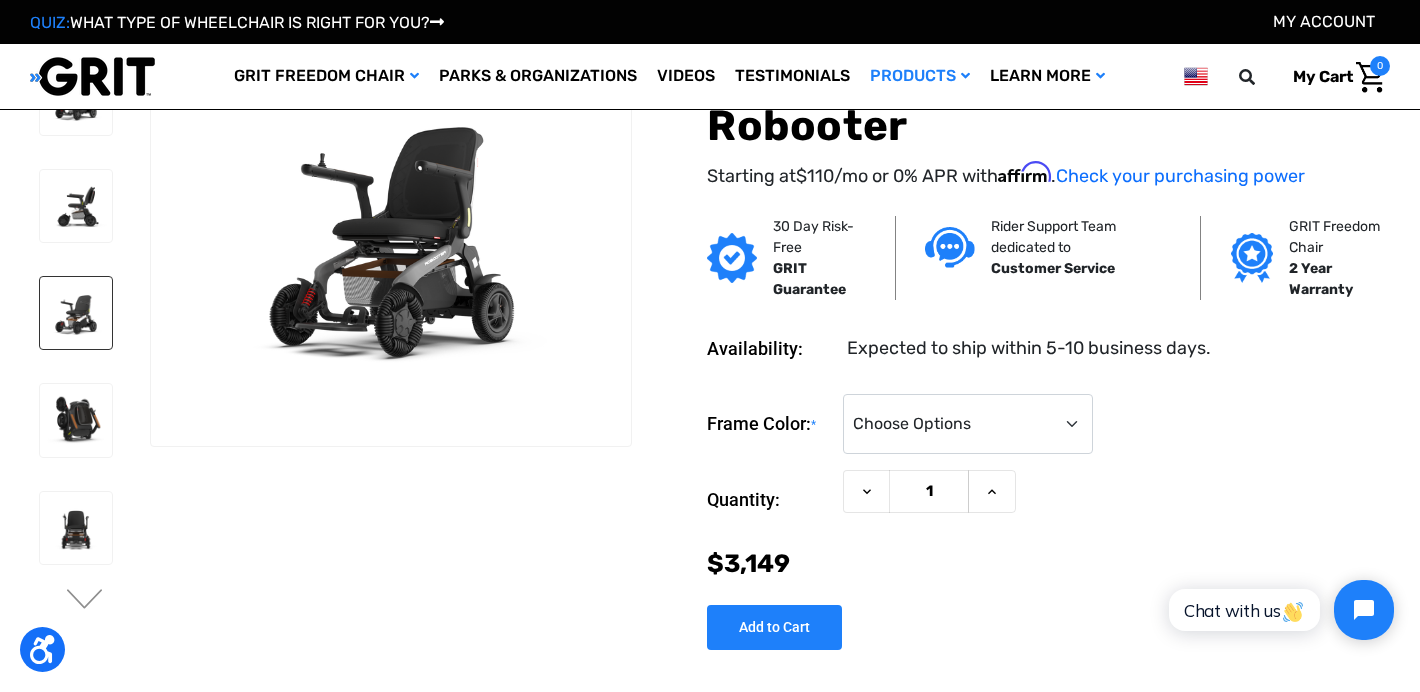 click at bounding box center [76, 313] 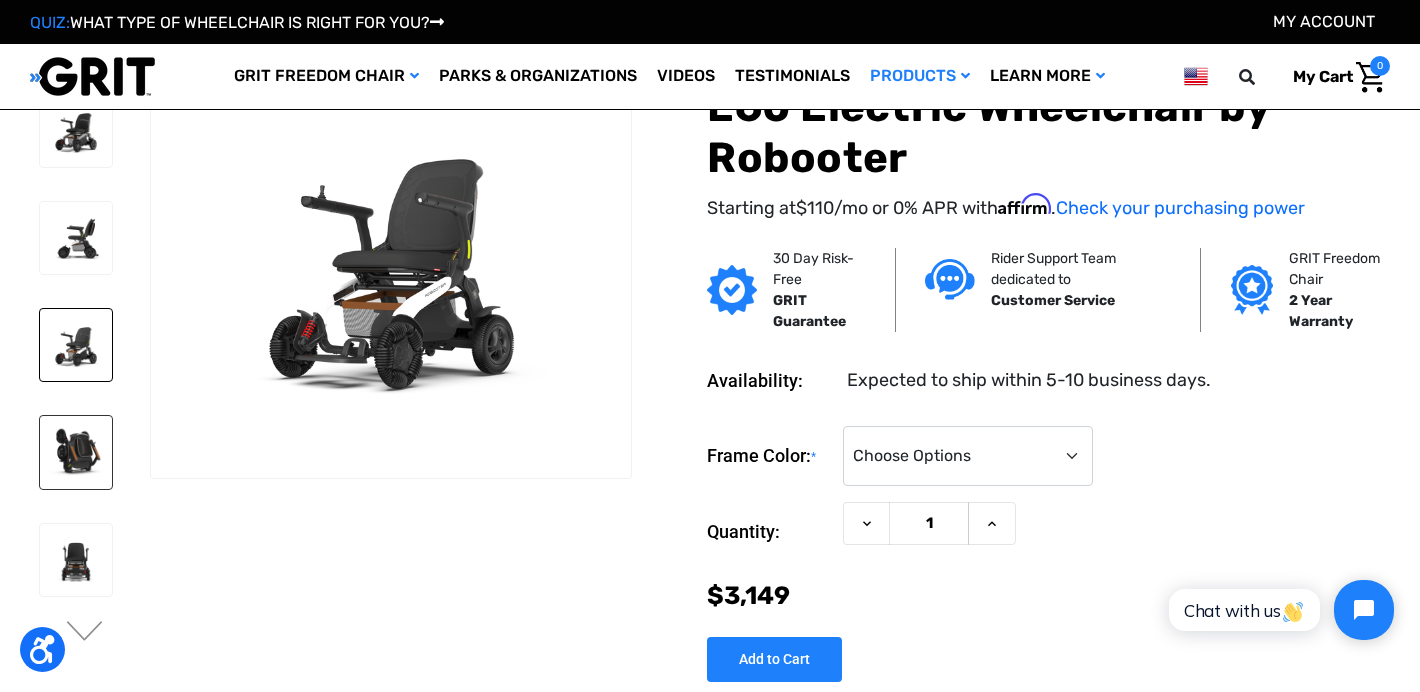 scroll, scrollTop: 0, scrollLeft: 0, axis: both 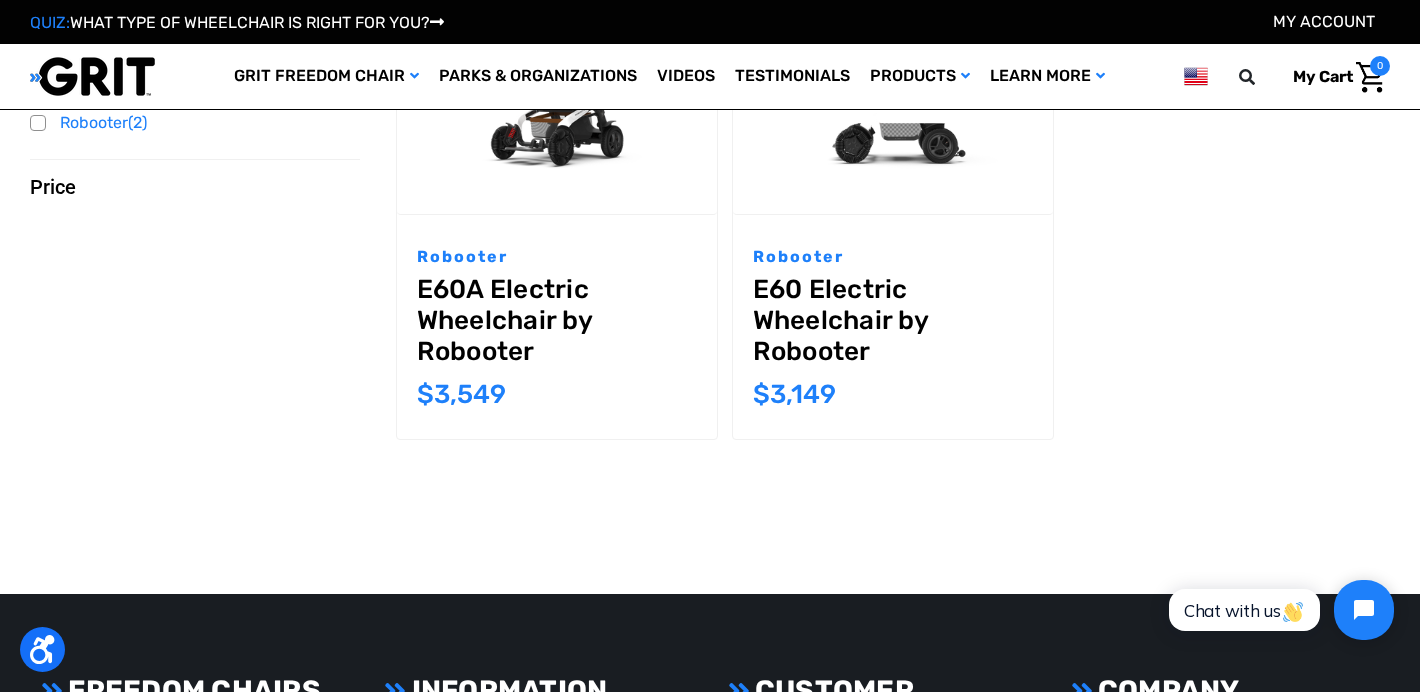 click on "E60 Electric Wheelchair by Robooter" at bounding box center [893, 321] 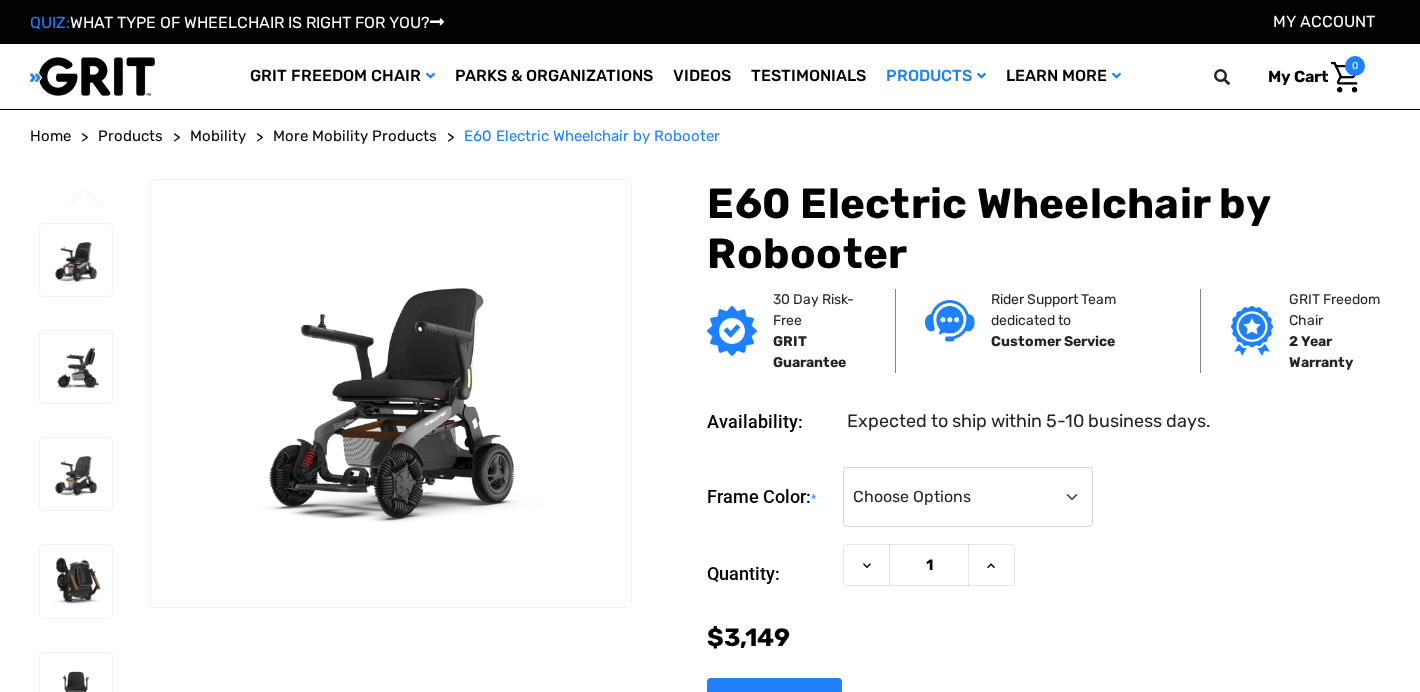 scroll, scrollTop: 0, scrollLeft: 0, axis: both 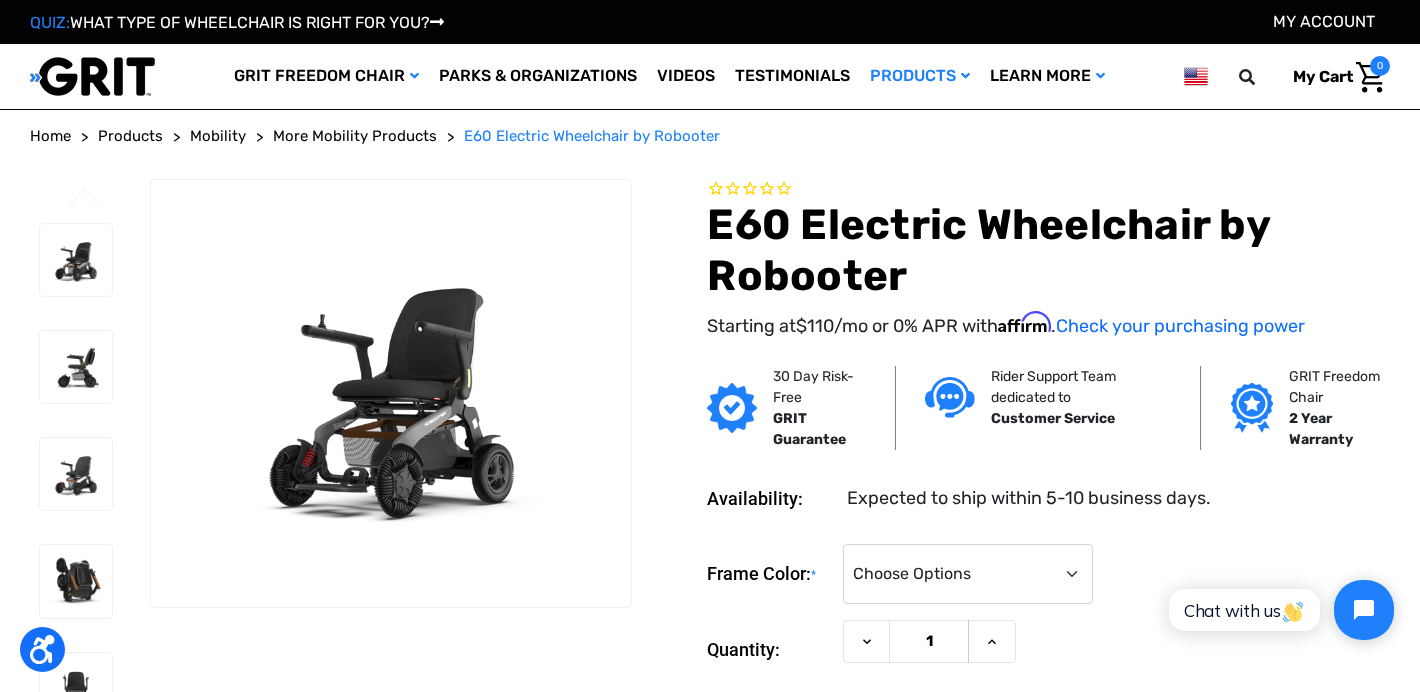 click on "Availability:
Expected to ship within 5-10 business days.
Frame Color:
*
Choose Options
White
Gray
Green
Current Stock:
Quantity:
Decrease Quantity of E60 Electric Wheelchair by Robooter
1" at bounding box center [1018, 627] 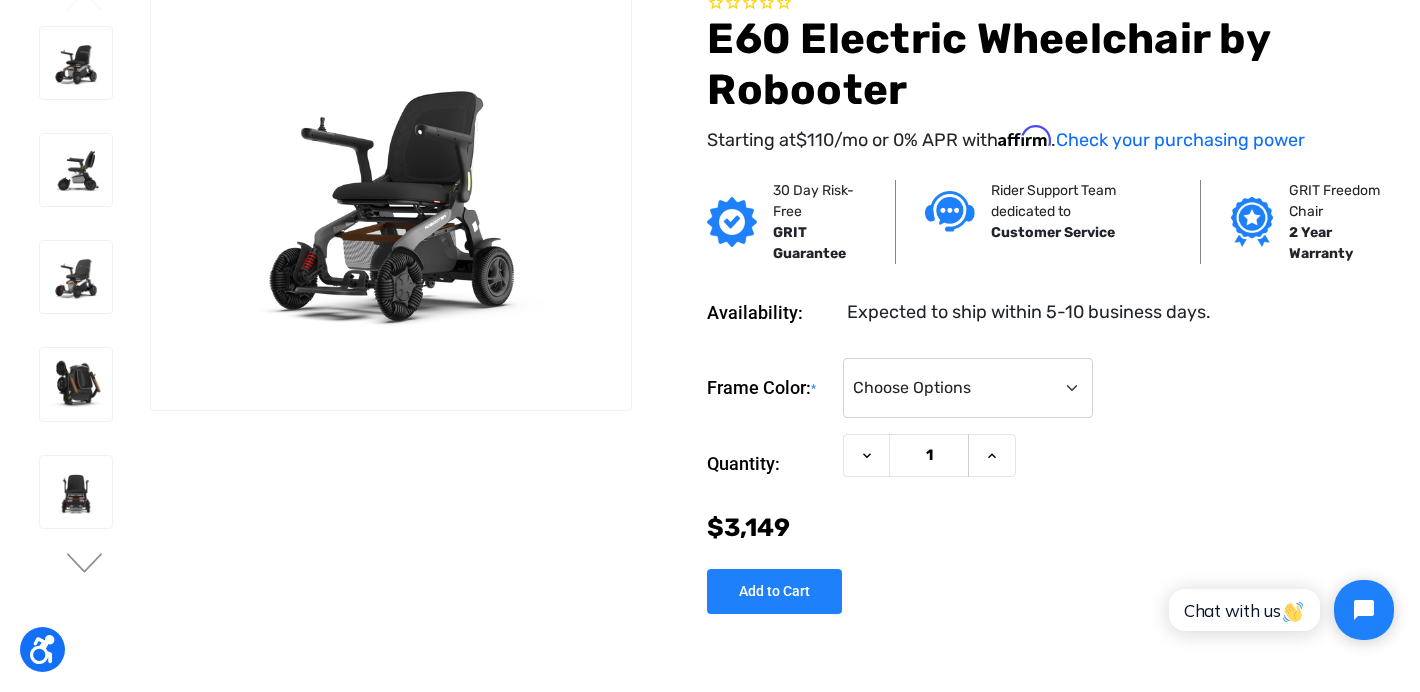 scroll, scrollTop: 0, scrollLeft: 0, axis: both 